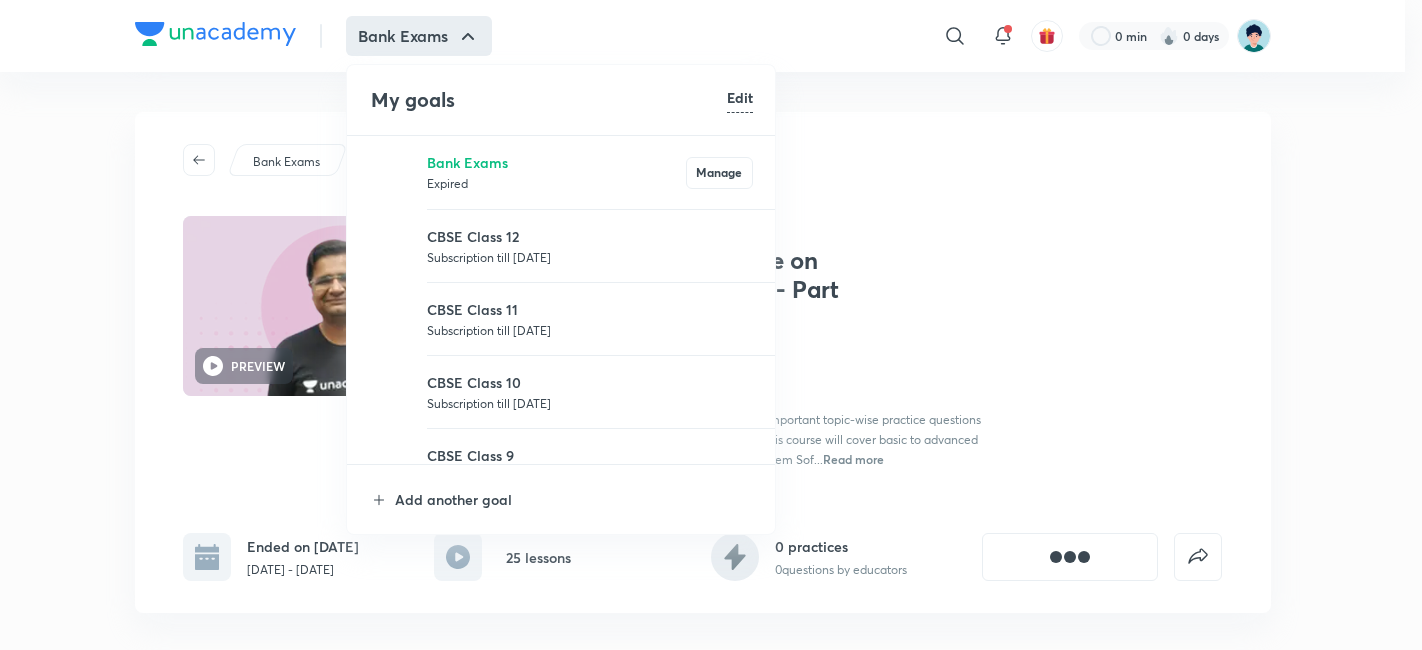 scroll, scrollTop: 0, scrollLeft: 0, axis: both 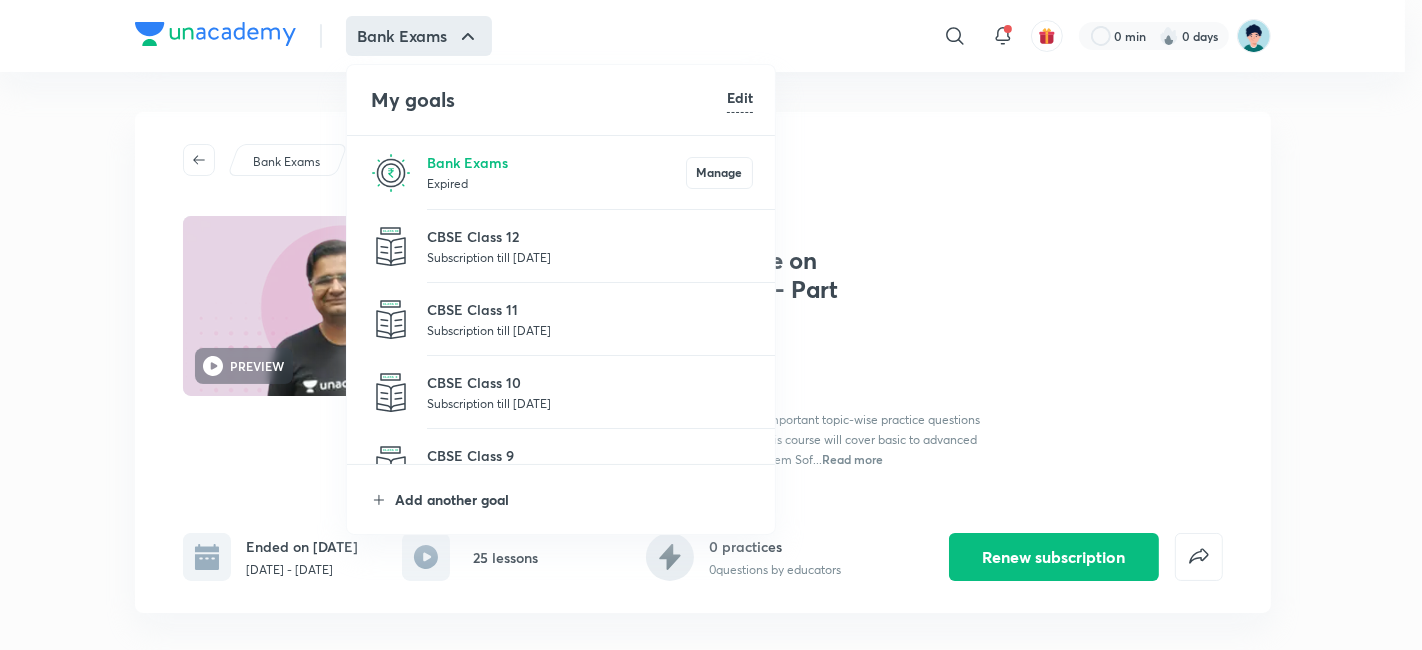 click on "Add another goal" at bounding box center [574, 499] 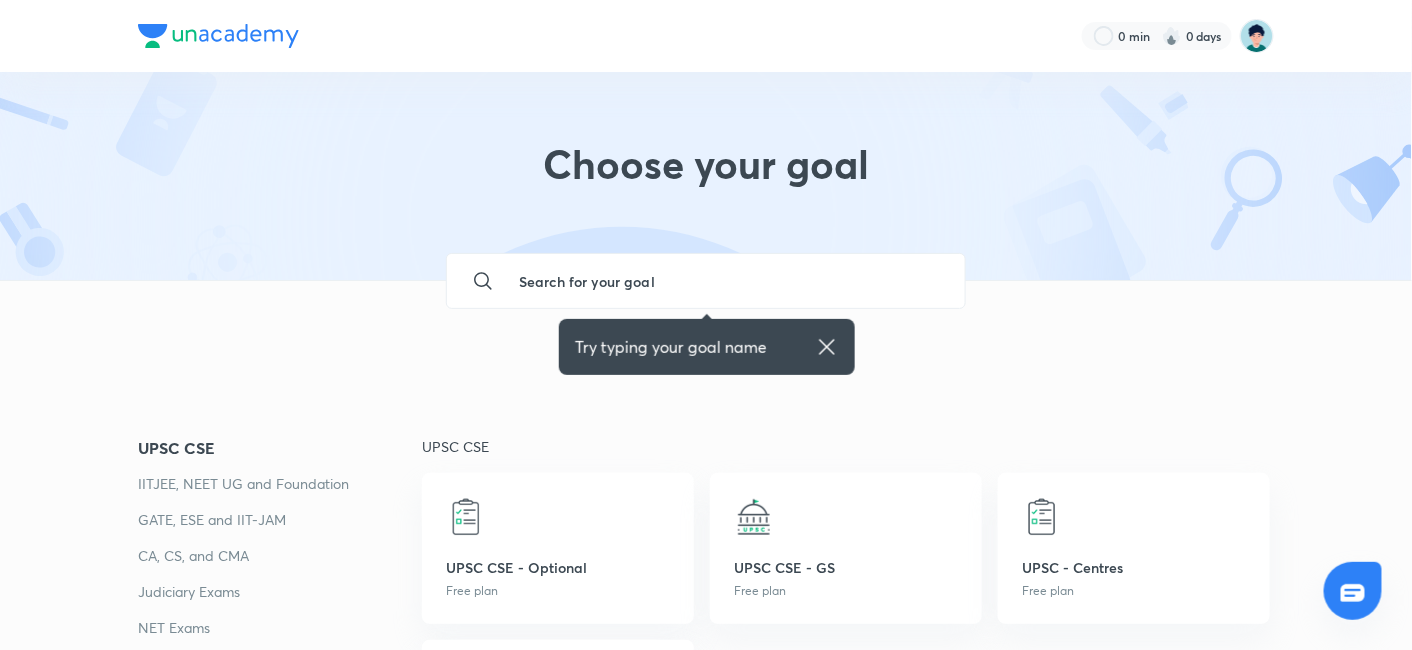 click at bounding box center [726, 281] 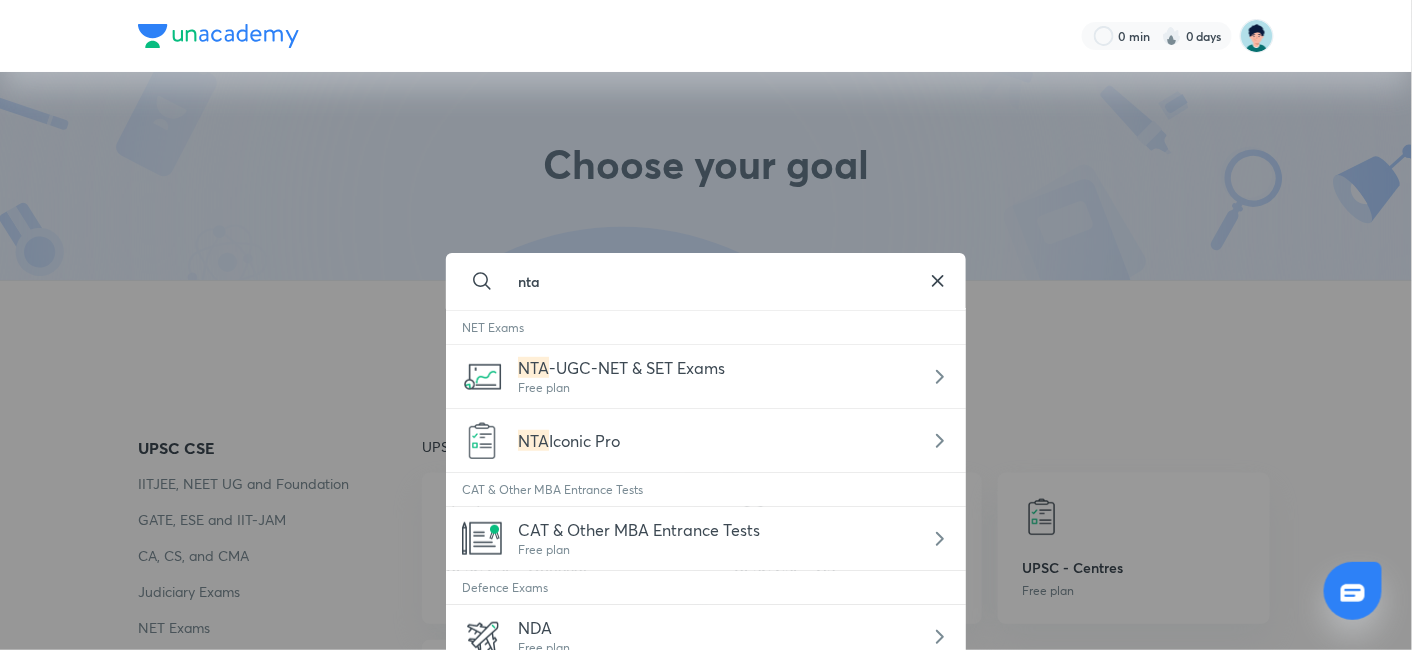 scroll, scrollTop: 473, scrollLeft: 0, axis: vertical 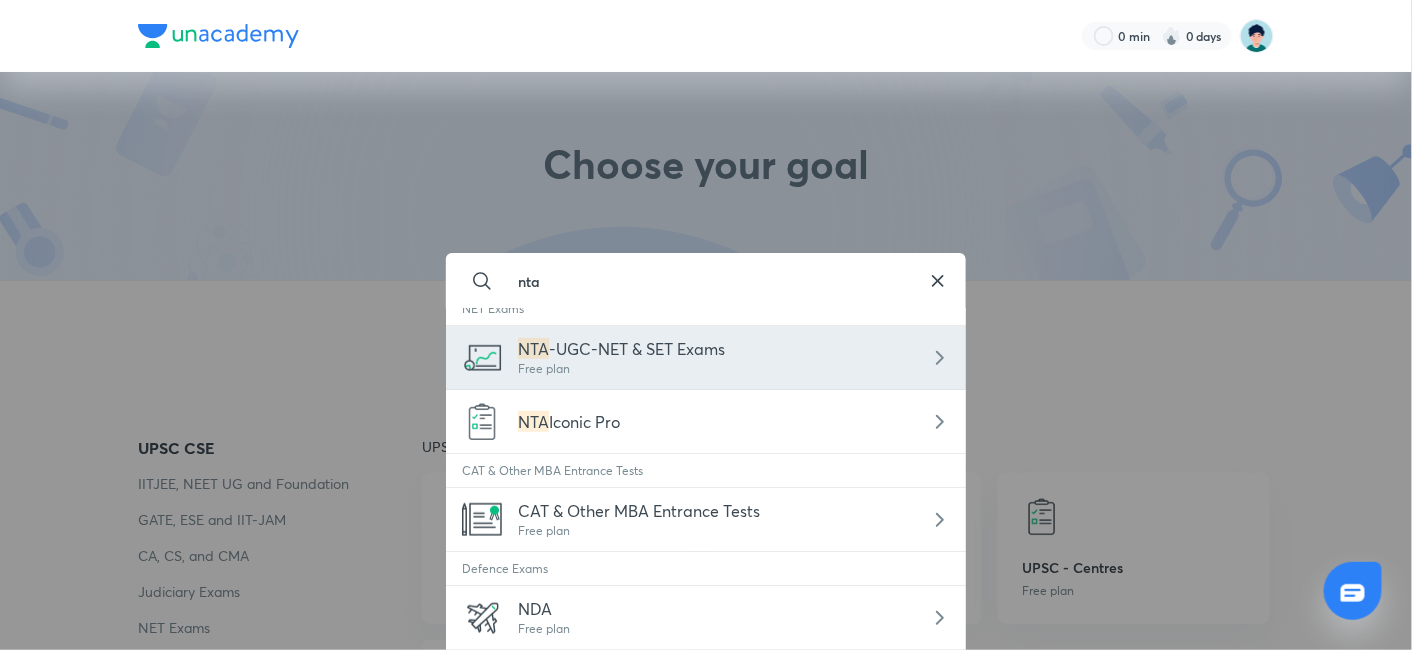 click on "-UGC-NET & SET Exams" at bounding box center (637, 348) 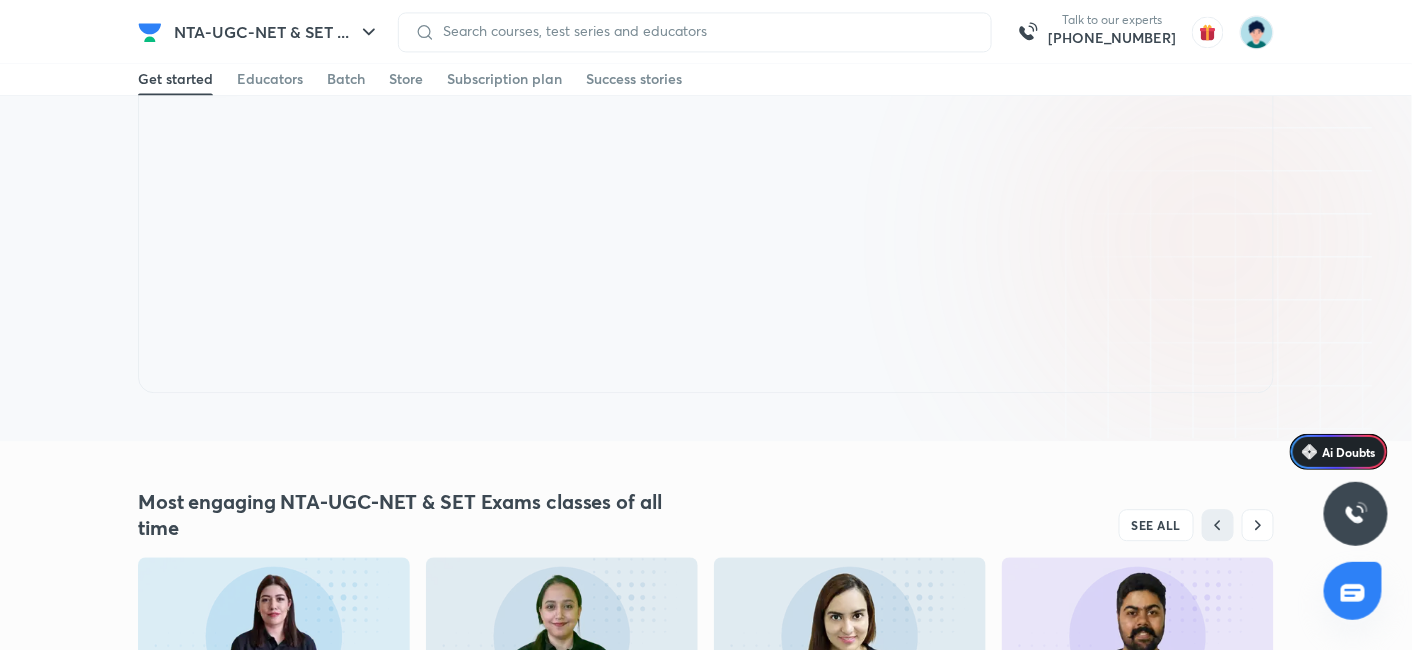 scroll, scrollTop: 1707, scrollLeft: 0, axis: vertical 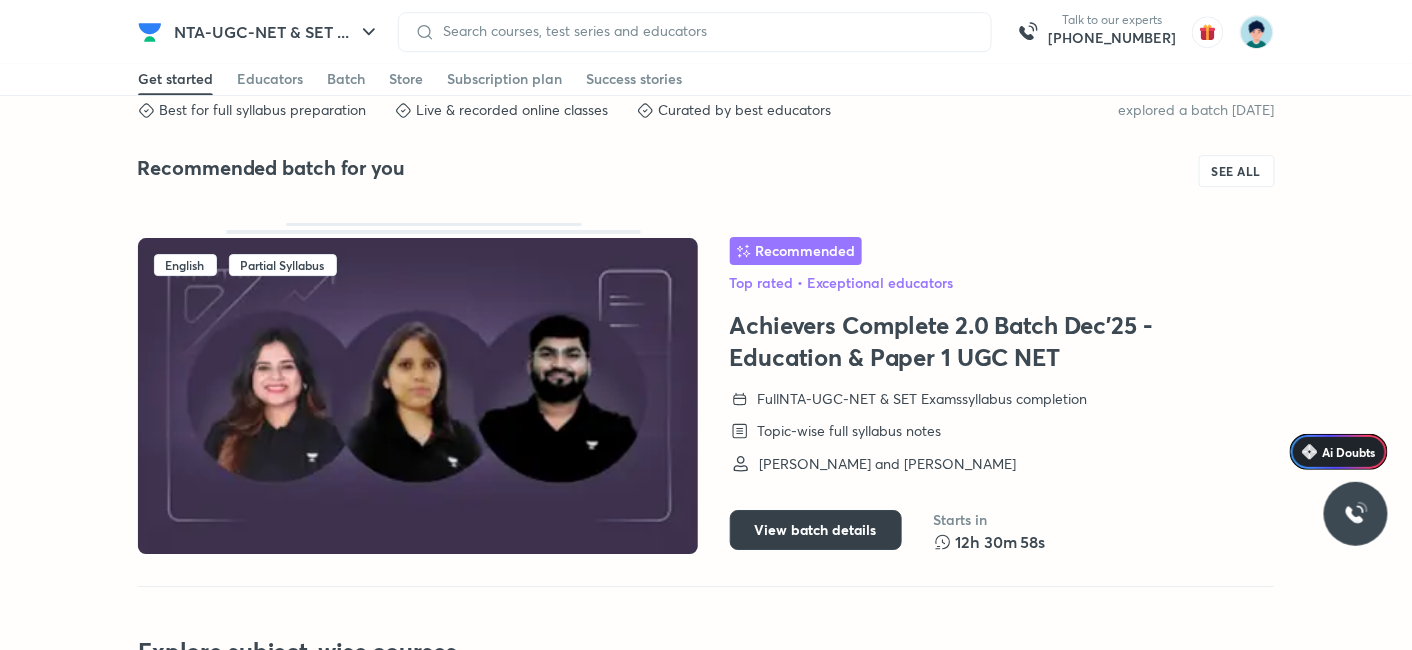 click on "View batch details" at bounding box center [816, 530] 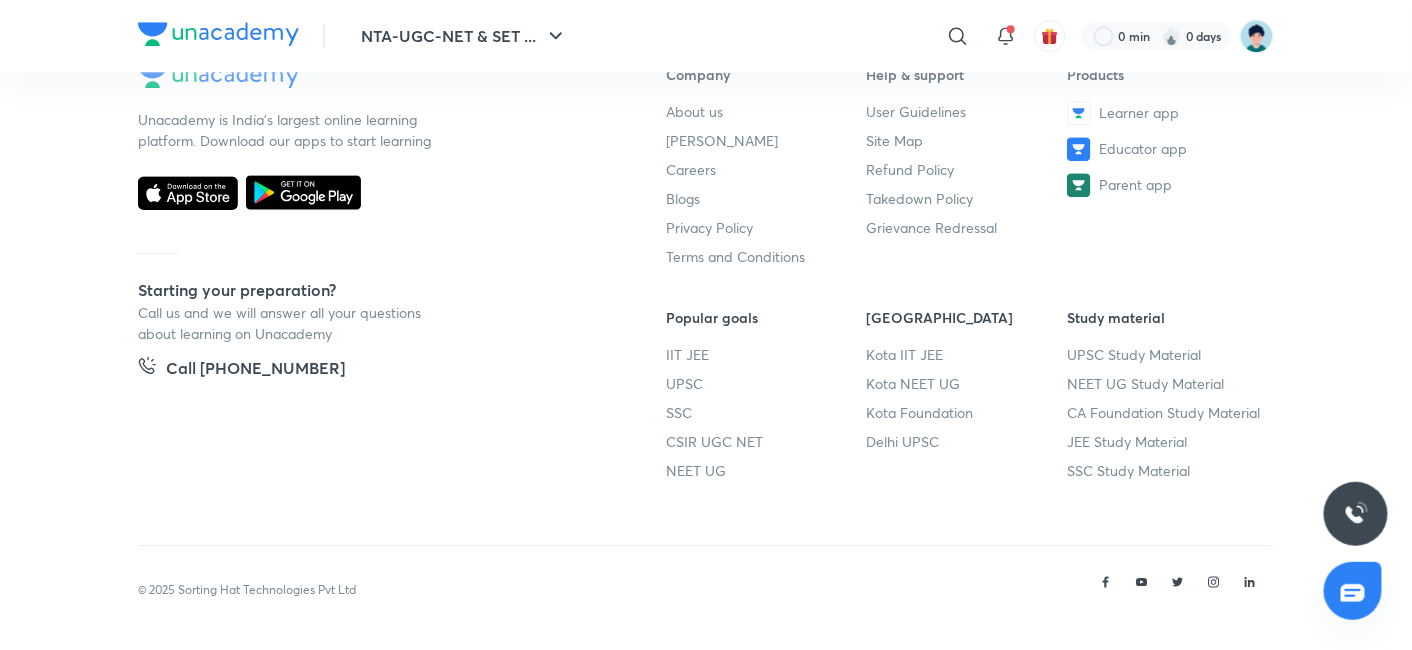 scroll, scrollTop: 0, scrollLeft: 0, axis: both 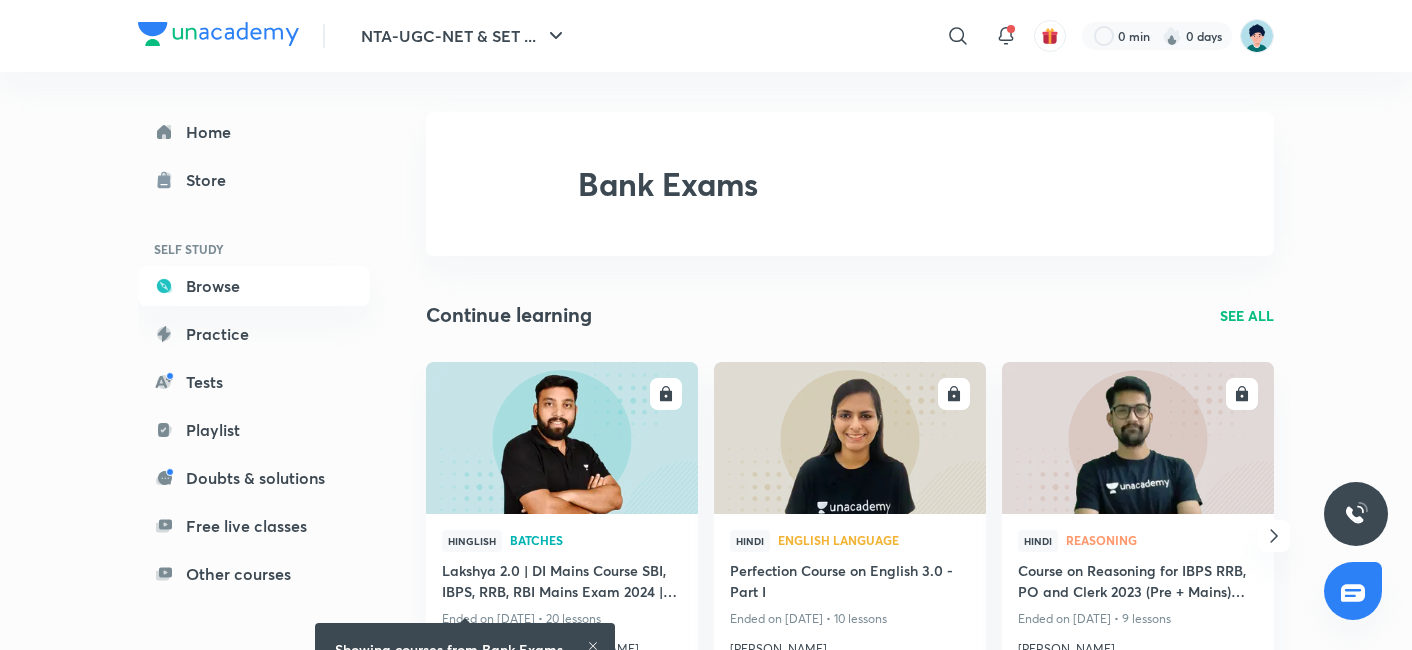 click at bounding box center [958, 36] 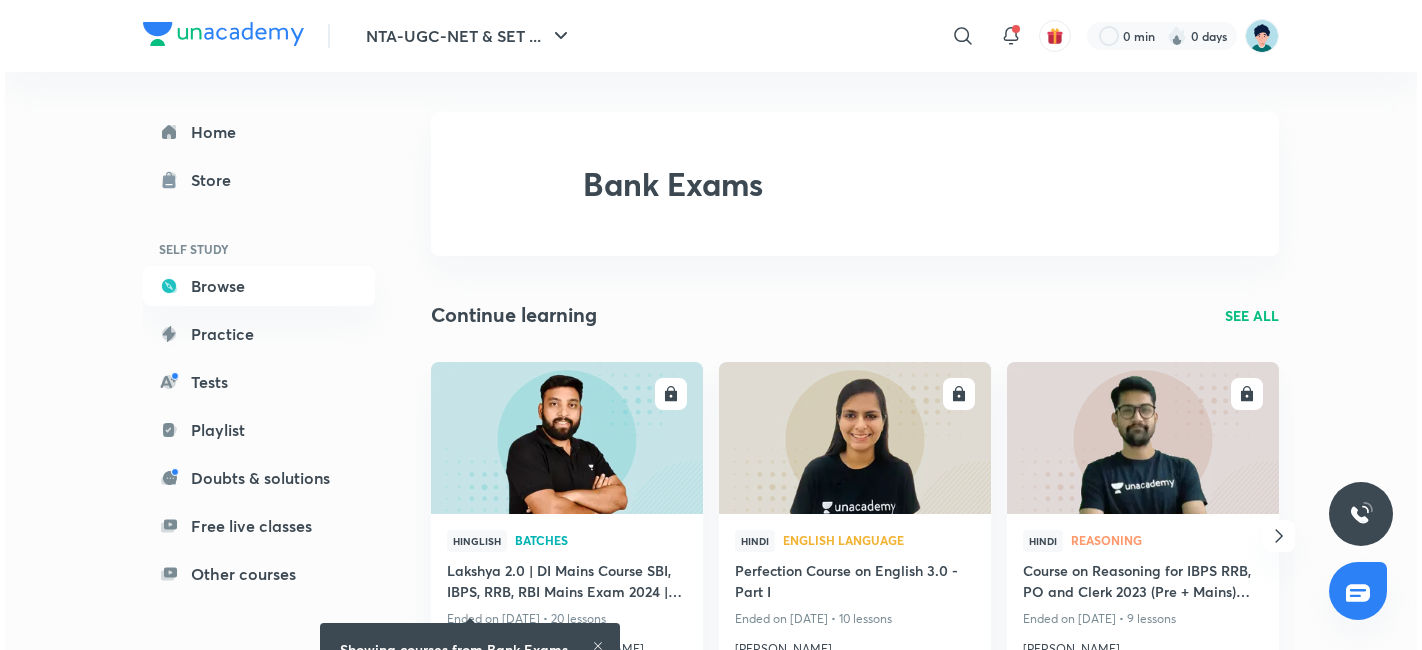 scroll, scrollTop: 553, scrollLeft: 0, axis: vertical 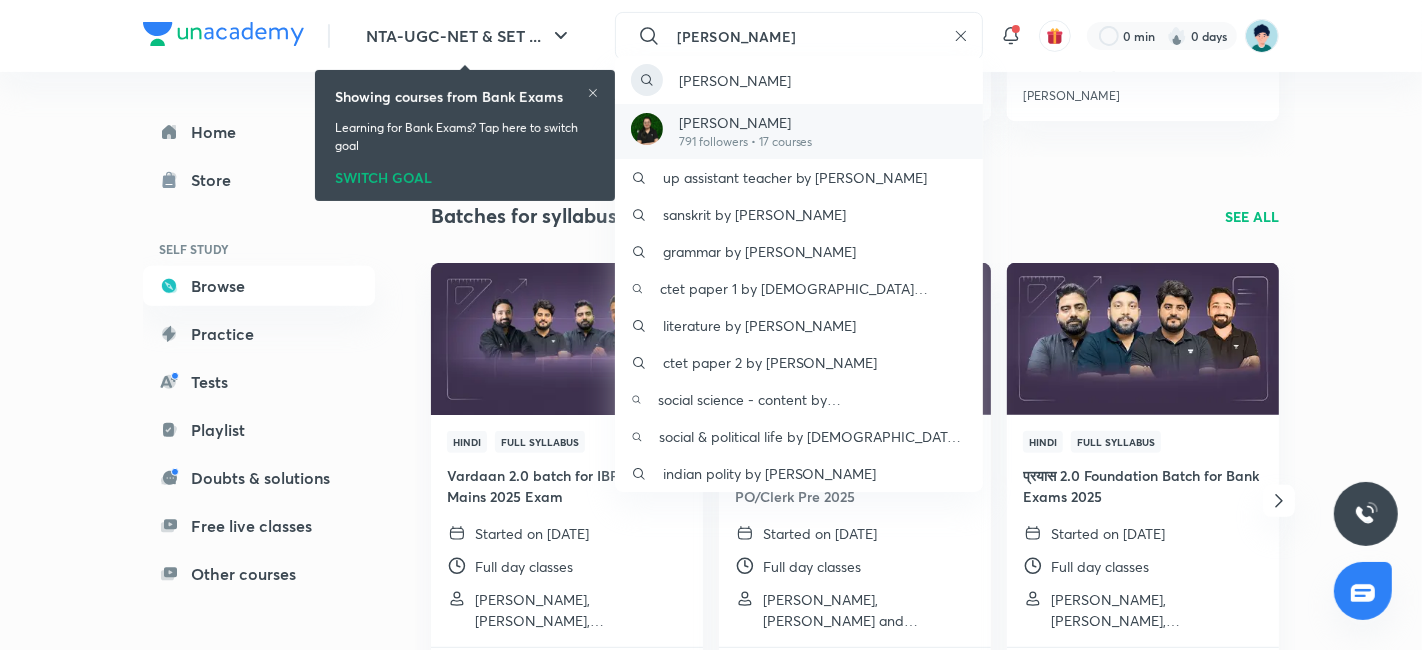 type on "[PERSON_NAME]" 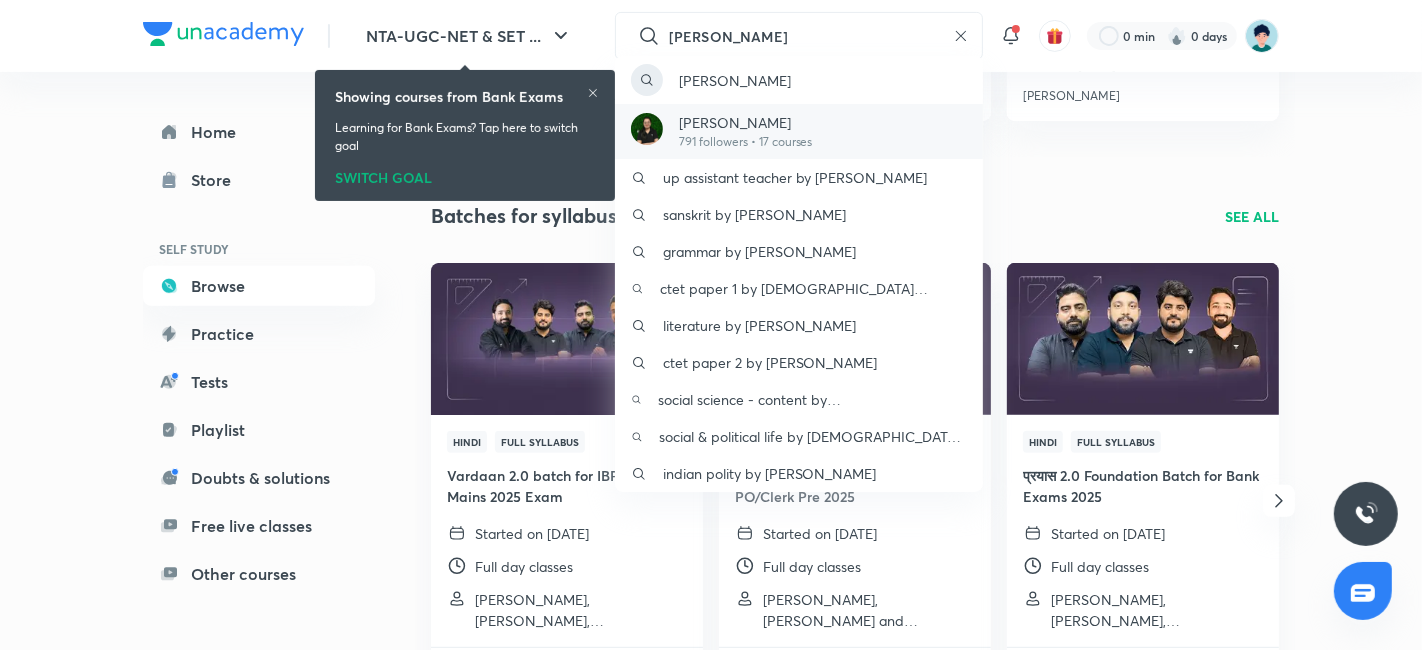 click on "[PERSON_NAME]" at bounding box center (746, 122) 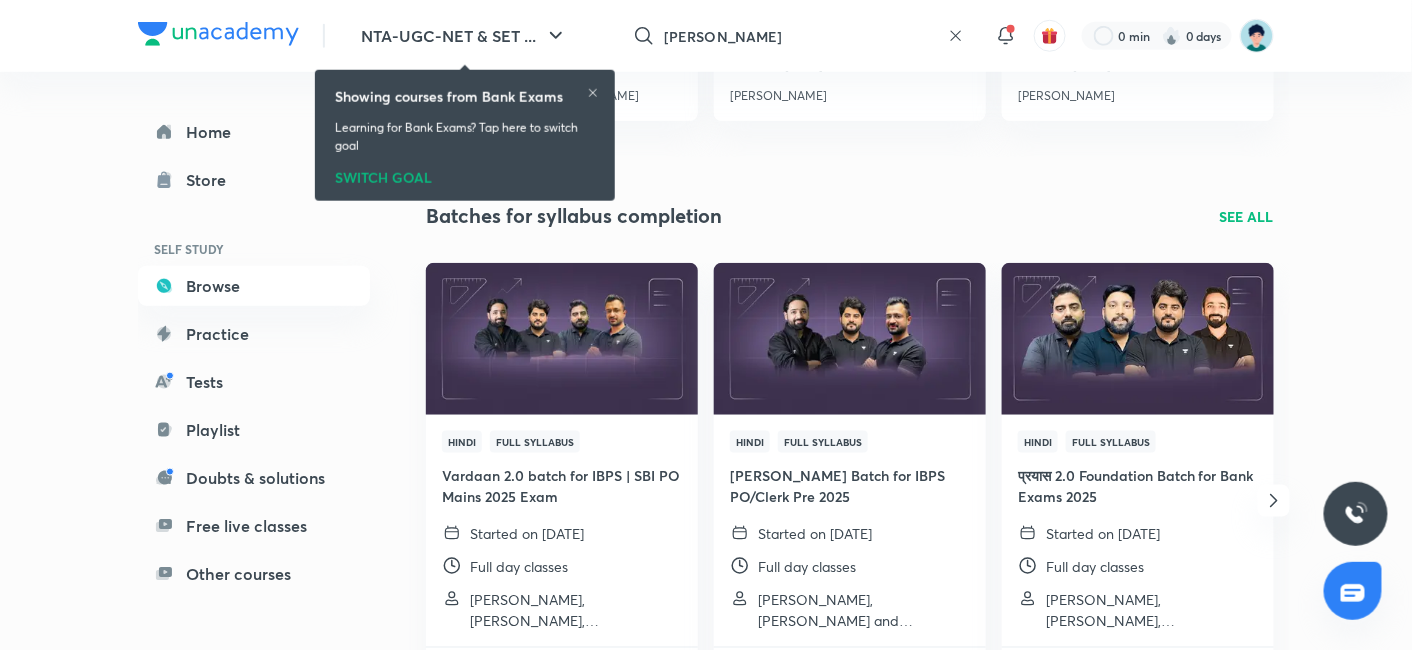 scroll, scrollTop: 0, scrollLeft: 0, axis: both 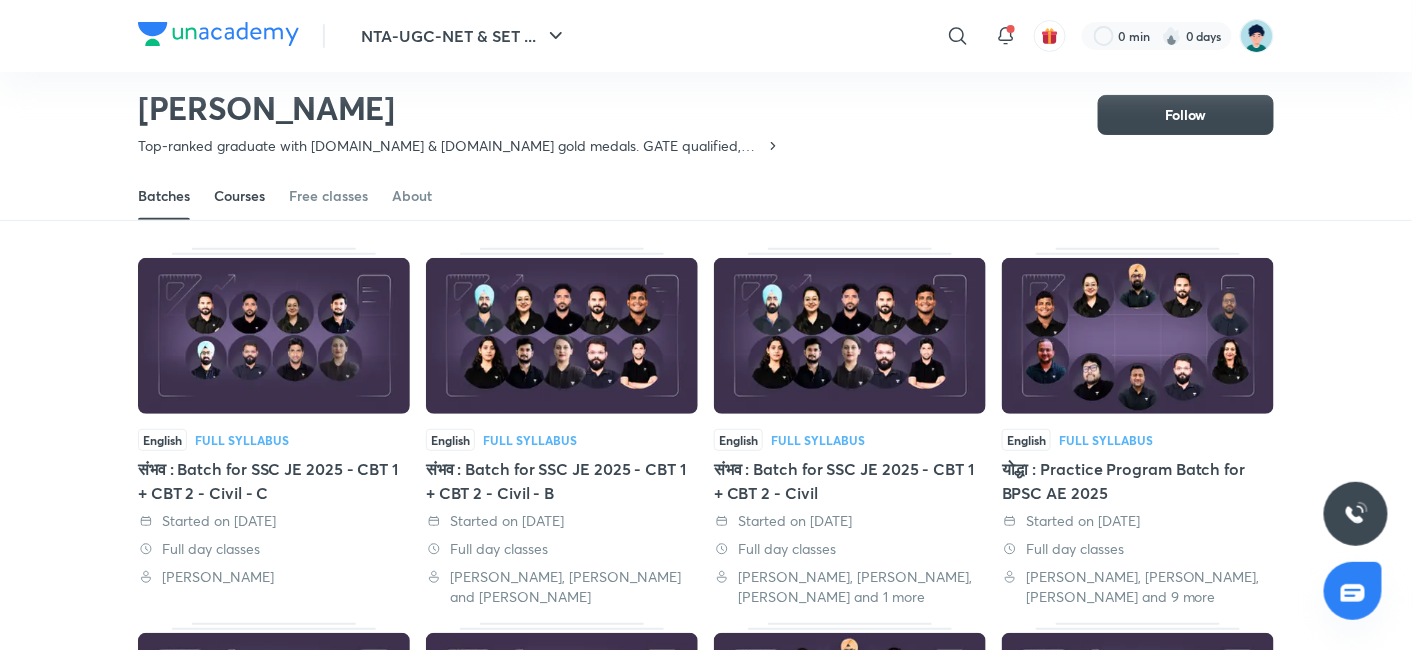 click on "Courses" at bounding box center [239, 196] 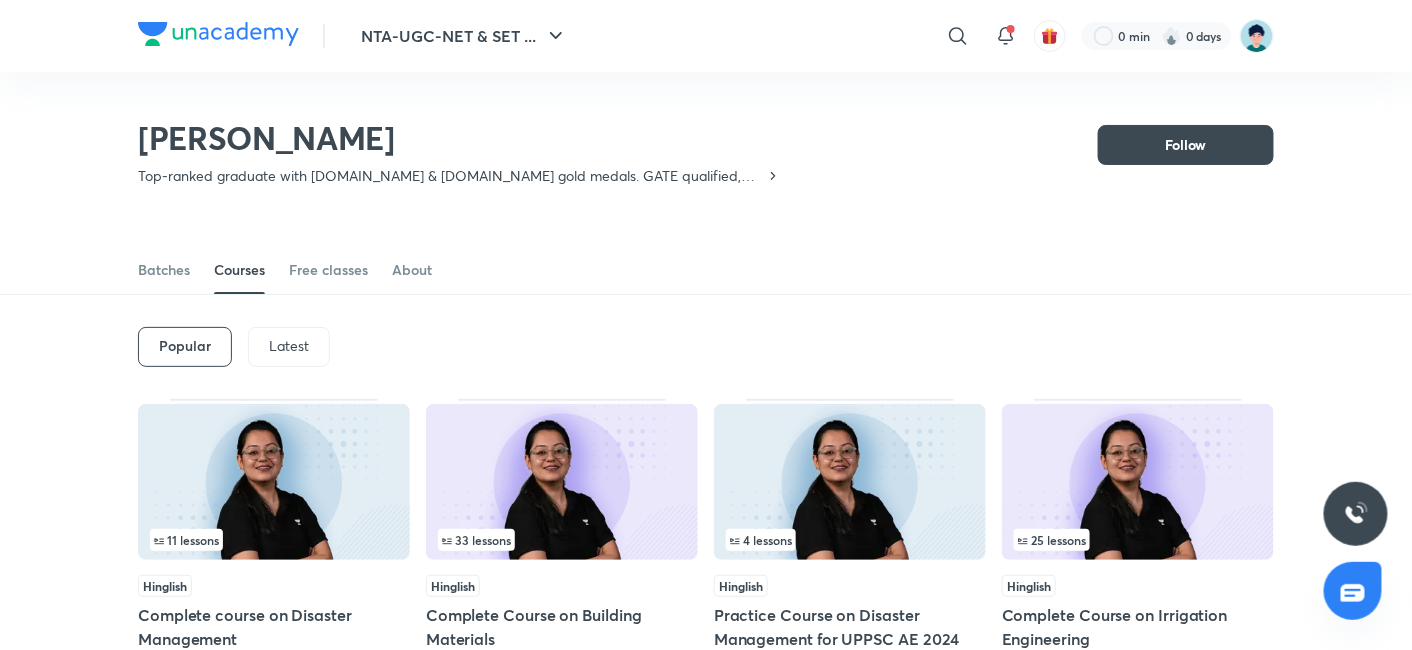 scroll, scrollTop: 87, scrollLeft: 0, axis: vertical 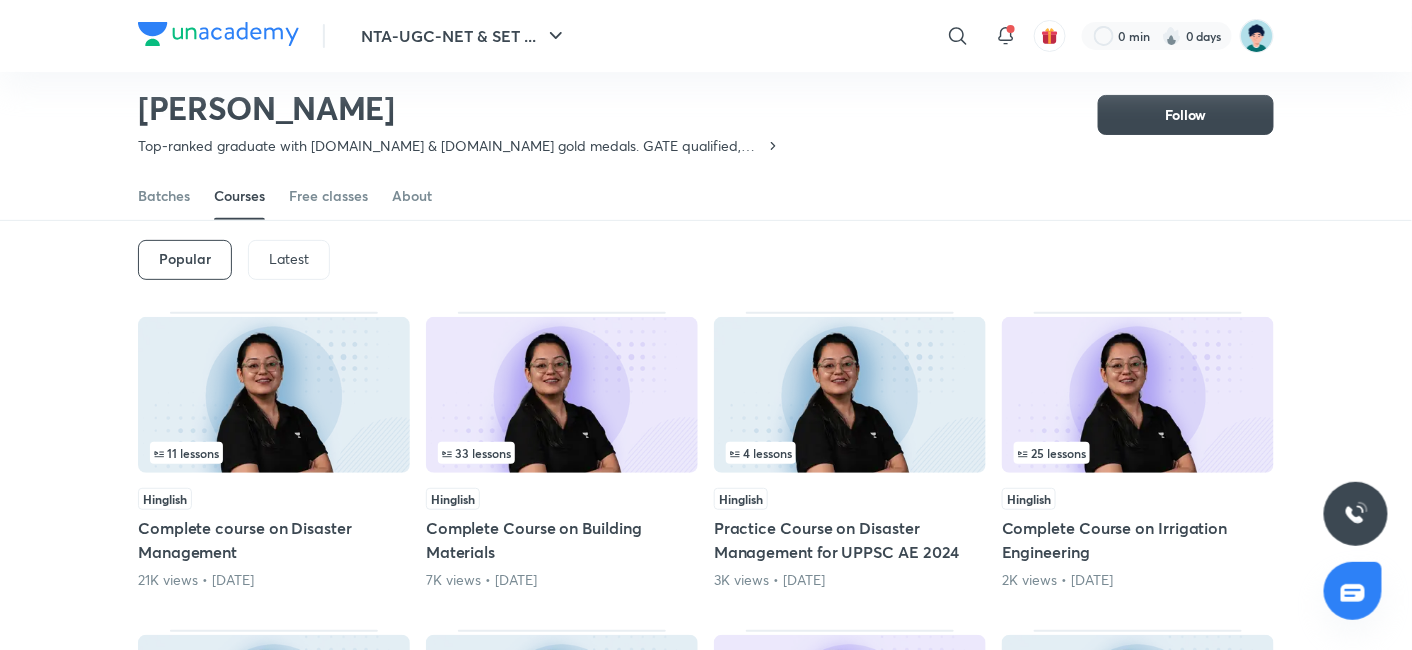 click on "Latest" at bounding box center [289, 259] 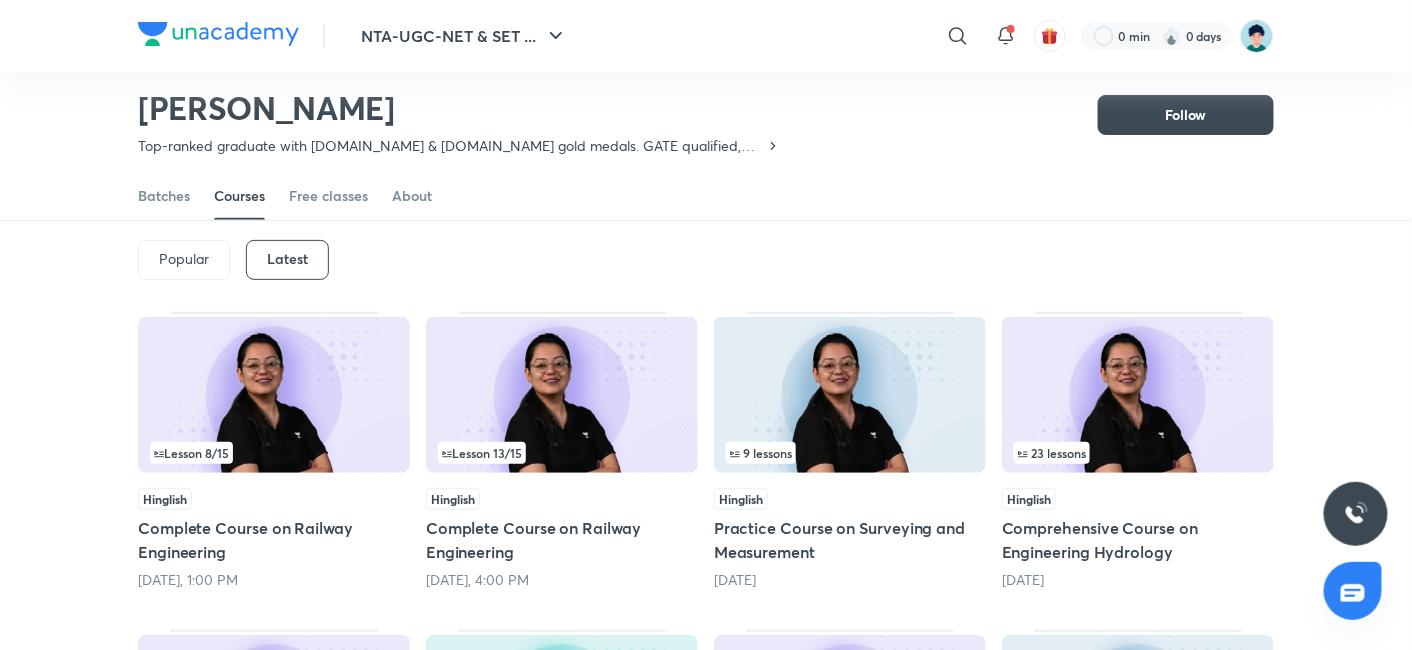 click on "Popular Latest" at bounding box center [706, 260] 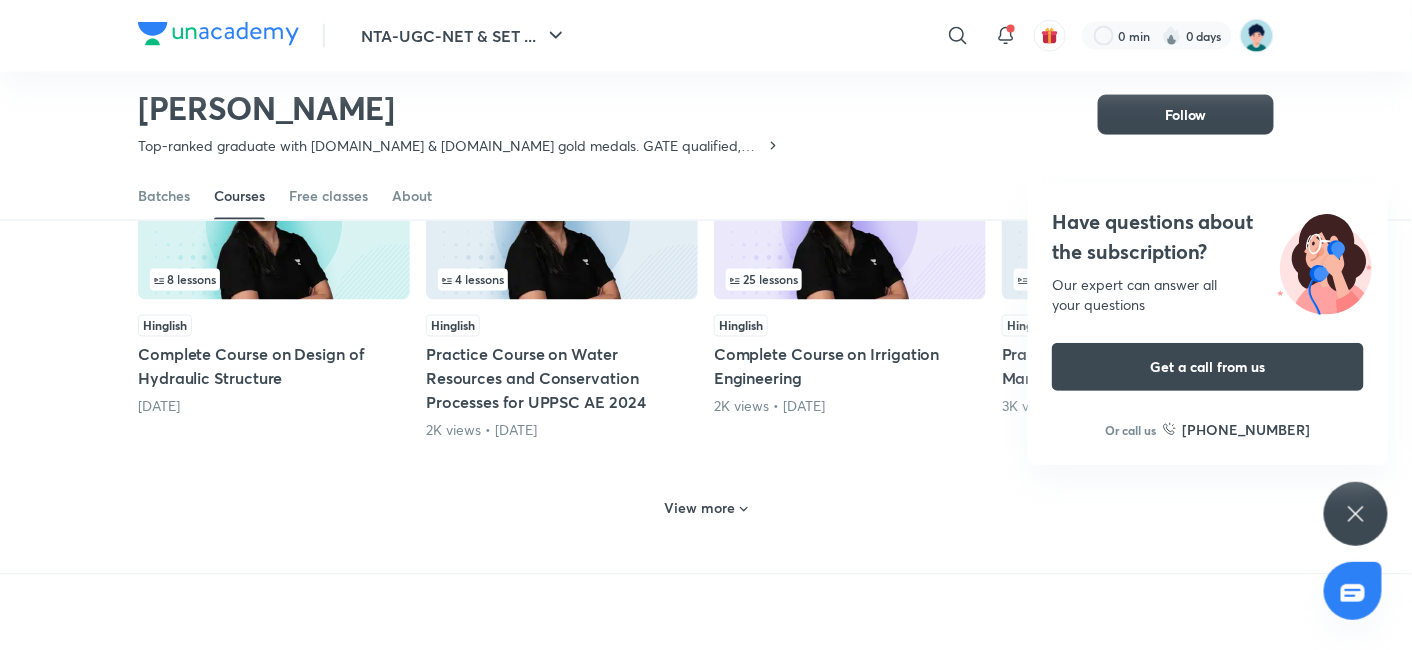 scroll, scrollTop: 887, scrollLeft: 0, axis: vertical 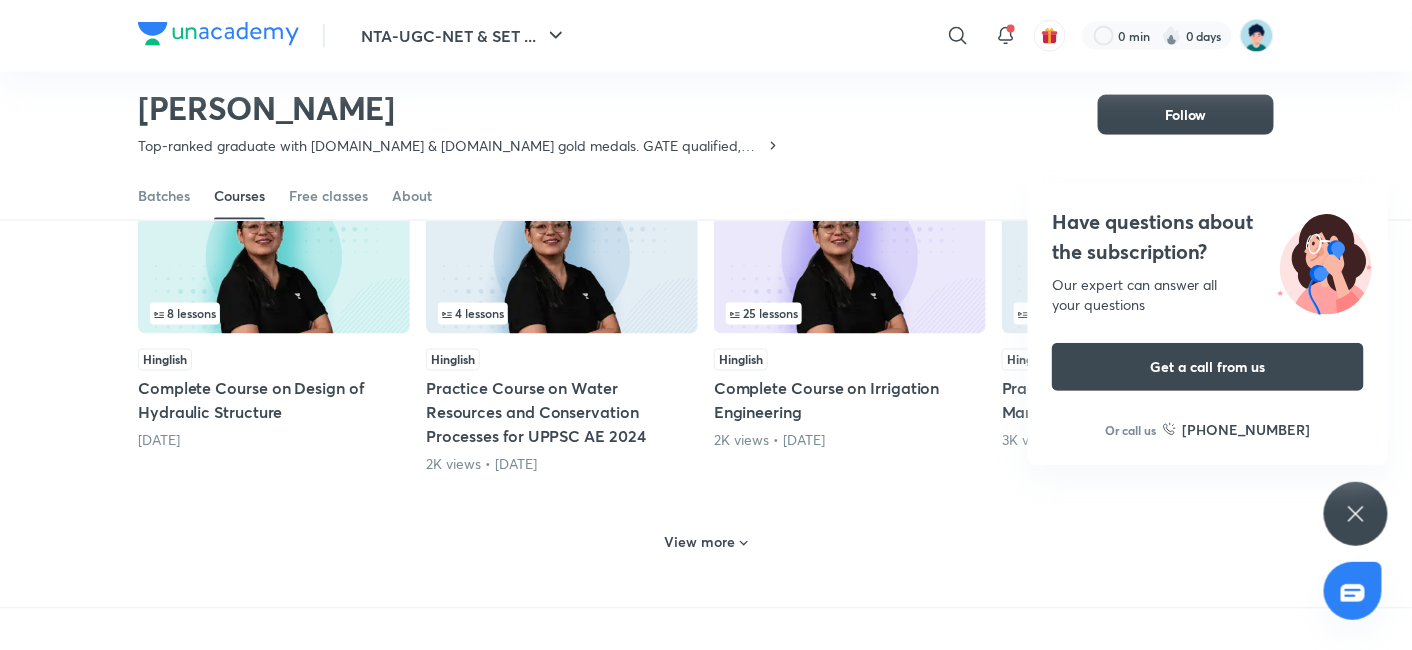 click on "View more" at bounding box center [700, 543] 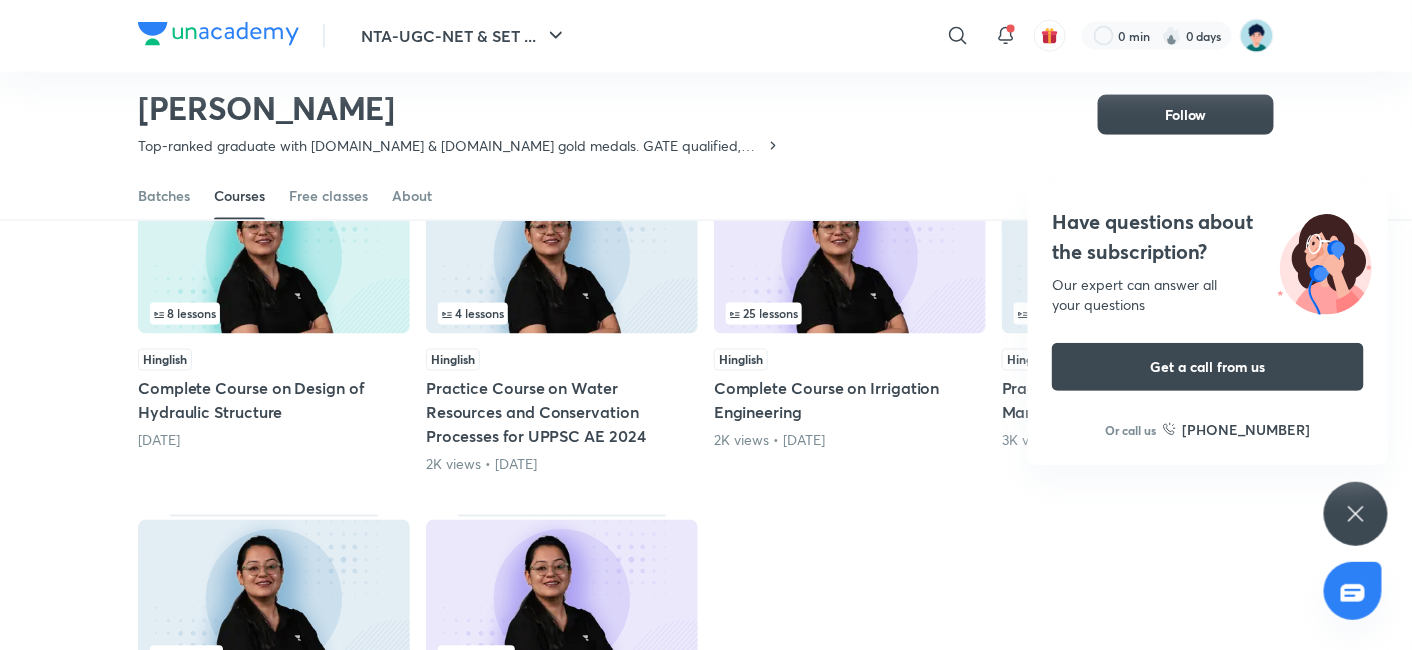 click 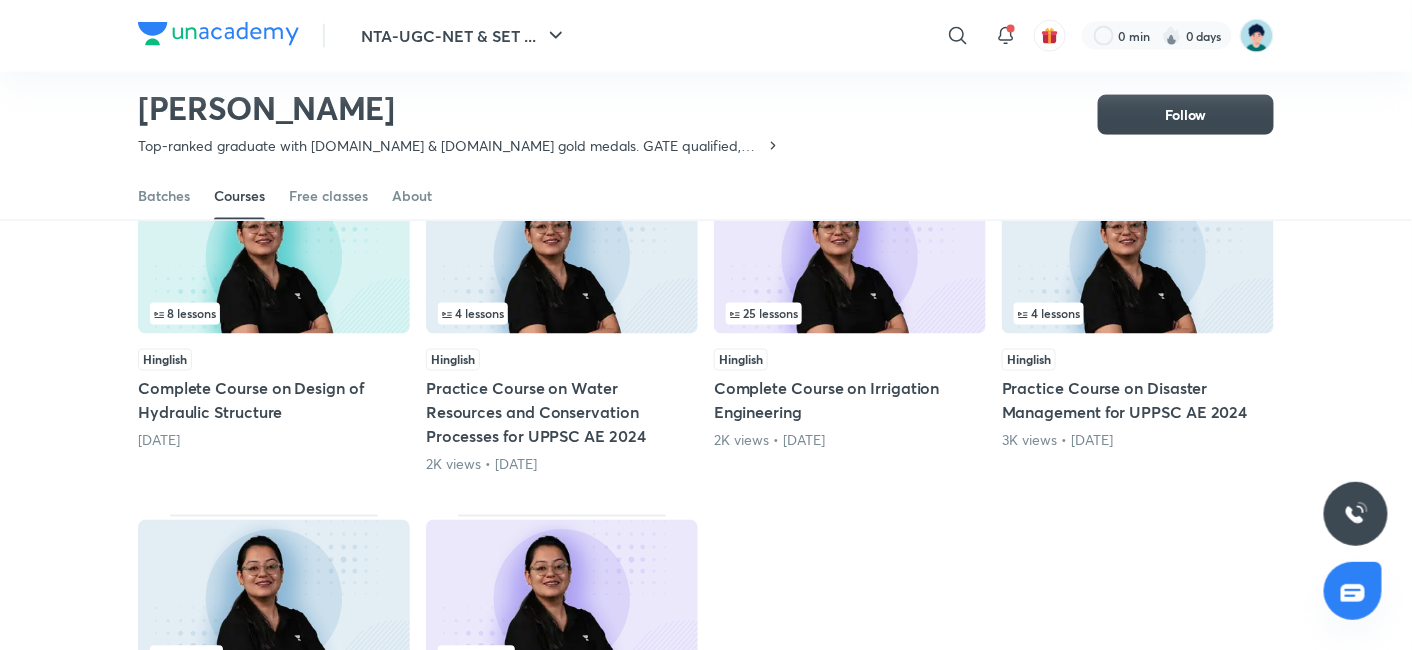 click on "Popular Latest  Lesson   8 / 15 Hinglish Complete Course on Railway Engineering Tomorrow, 1:00 PM  Lesson   13 / 15 Hinglish Complete Course on Railway Engineering Tomorrow, 4:00 PM   9   lessons Hinglish Practice Course on Surveying and Measurement 6 days ago   23   lessons Hinglish Comprehensive Course on Engineering Hydrology 25 days ago   4   lessons Hinglish Practice Course on Open Channel Flow 1 month ago   5   lessons Hinglish Practice Course on Engineering Materials and Construction 1 month ago   26   lessons Hinglish Comprehensive Course on Irrigation Engineering 1 month ago   5   lessons Hinglish Practice Course on Irrigation Engineering and Design of Hydraulic Structures 1 month ago   8   lessons Hinglish Complete Course on Design of Hydraulic Structure 2 months ago   4   lessons Hinglish Practice Course on Water Resources and Conservation Processes for UPPSC AE 2024 2K views  •  3 months ago   25   lessons Hinglish Complete Course on Irrigation Engineering 2K views  •  3 months ago   4     11" at bounding box center (706, 121) 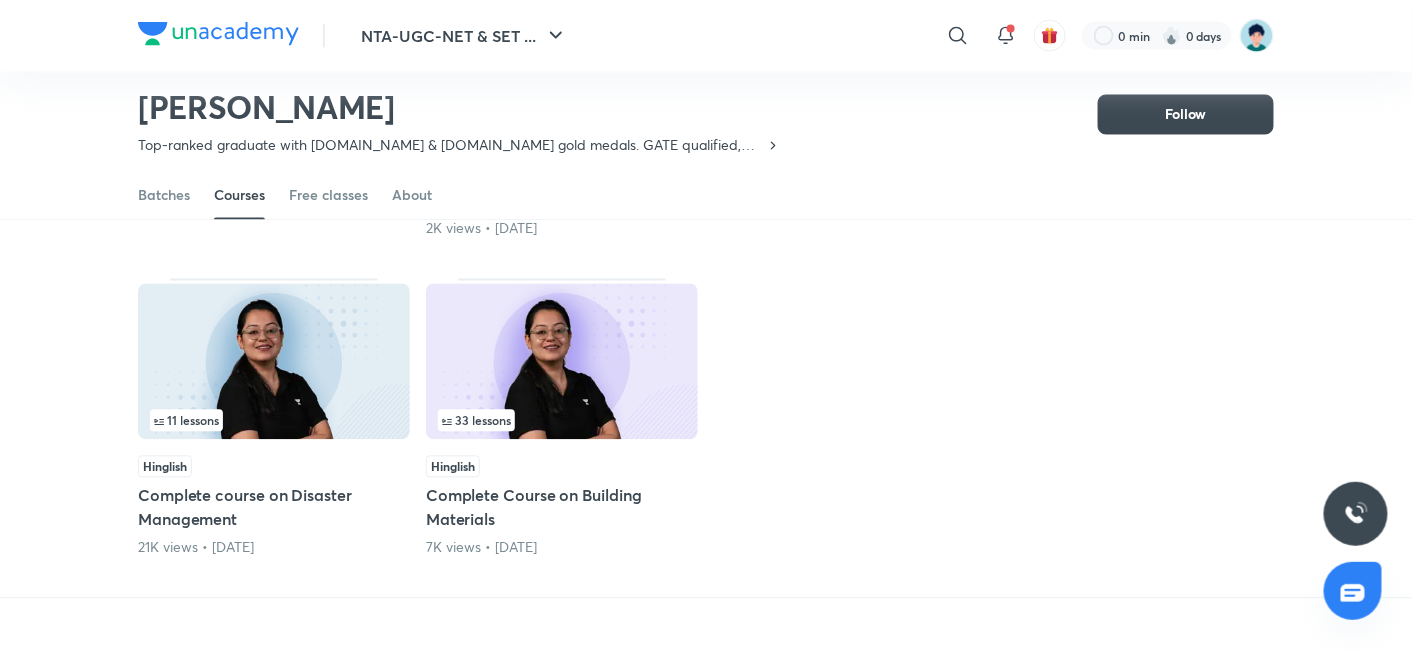 scroll, scrollTop: 1198, scrollLeft: 0, axis: vertical 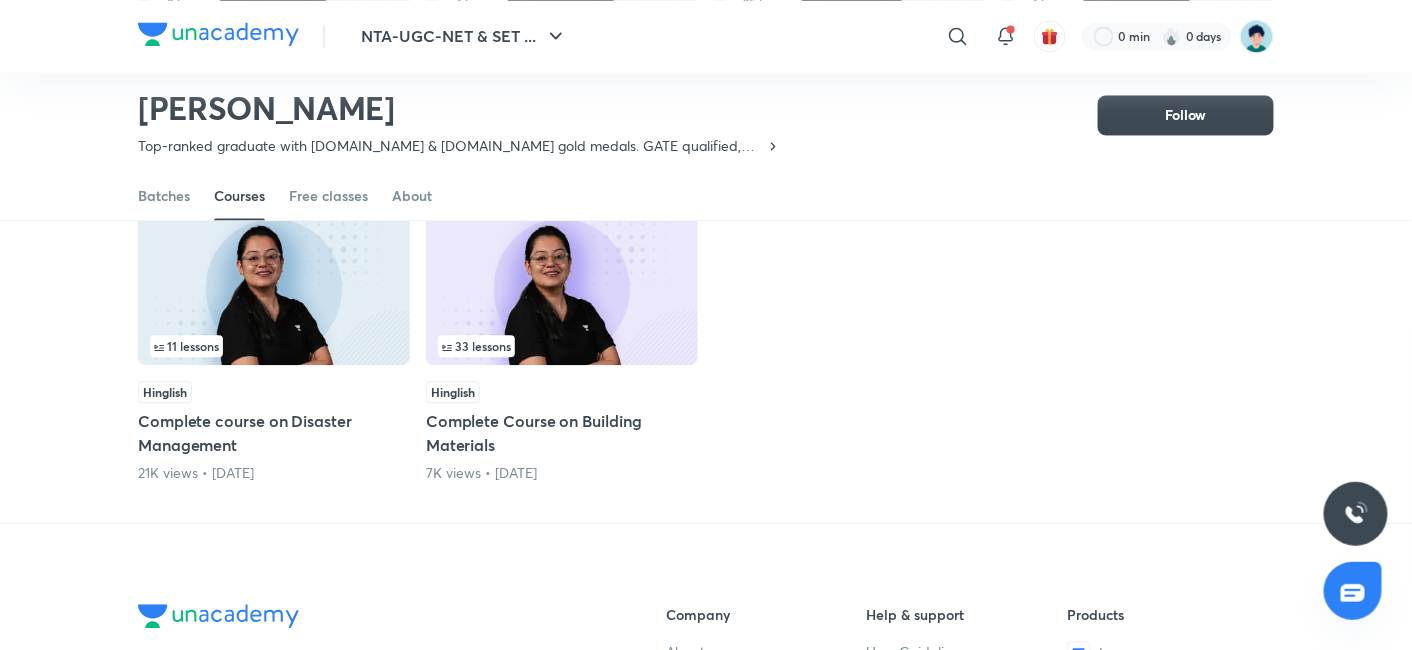 click on "Complete course on Disaster Management" at bounding box center [274, 433] 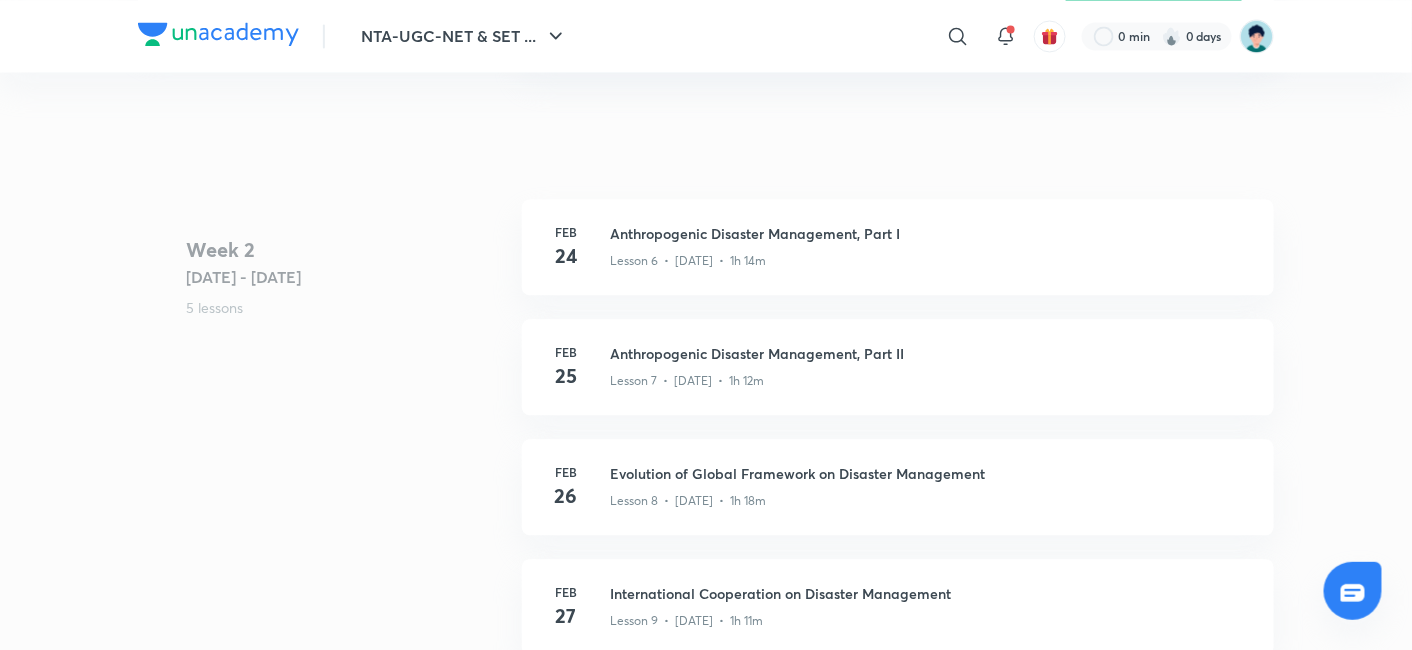 scroll, scrollTop: 0, scrollLeft: 0, axis: both 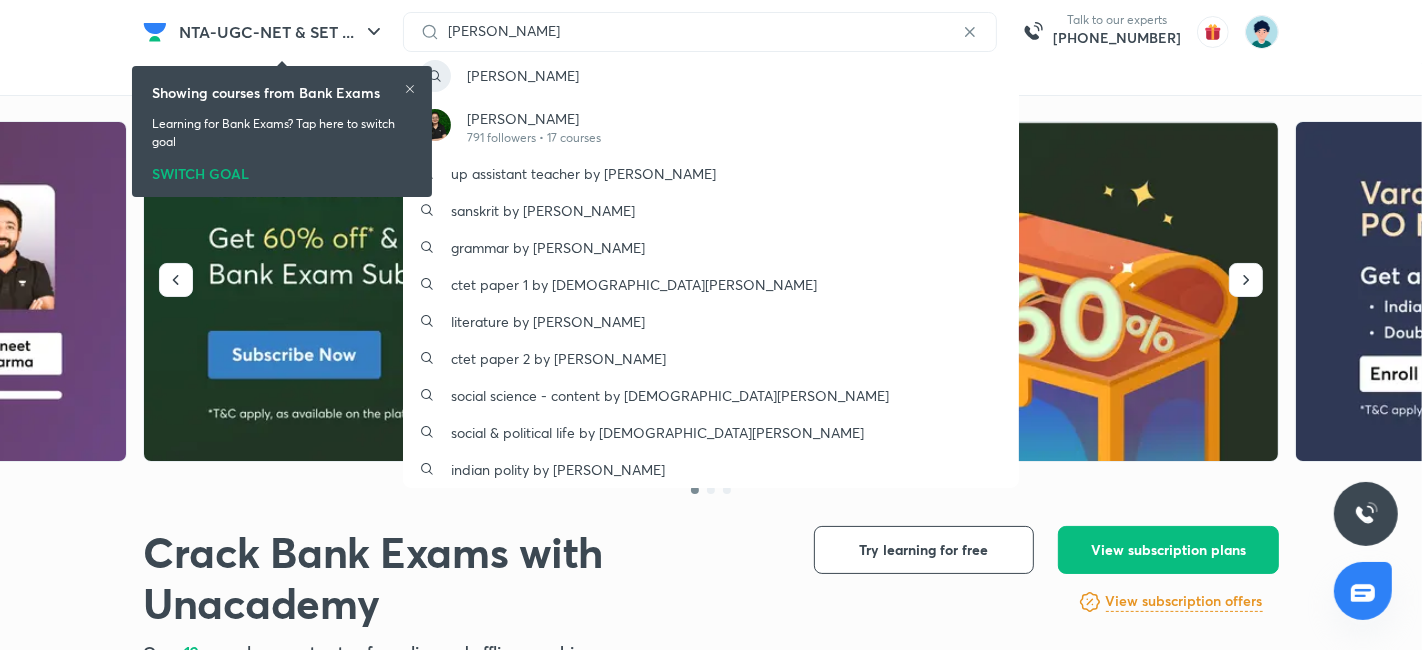 type on "[PERSON_NAME]" 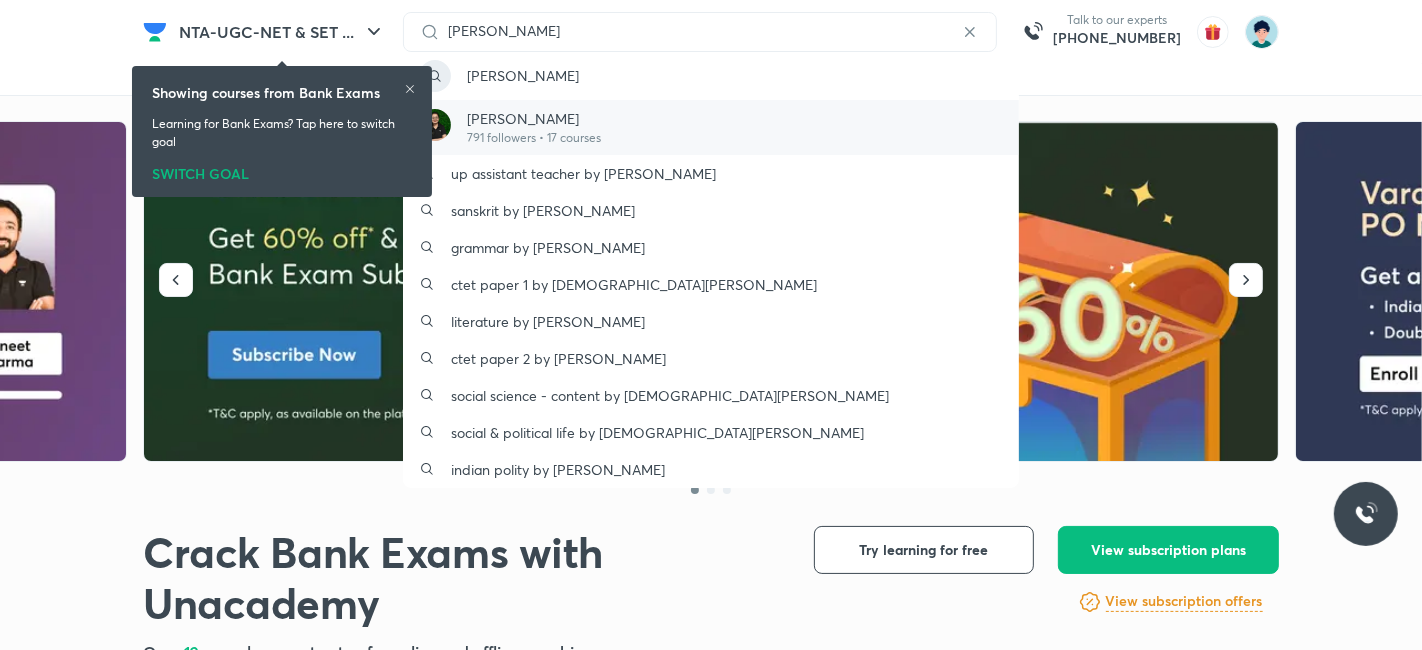 click on "[PERSON_NAME]" at bounding box center (534, 118) 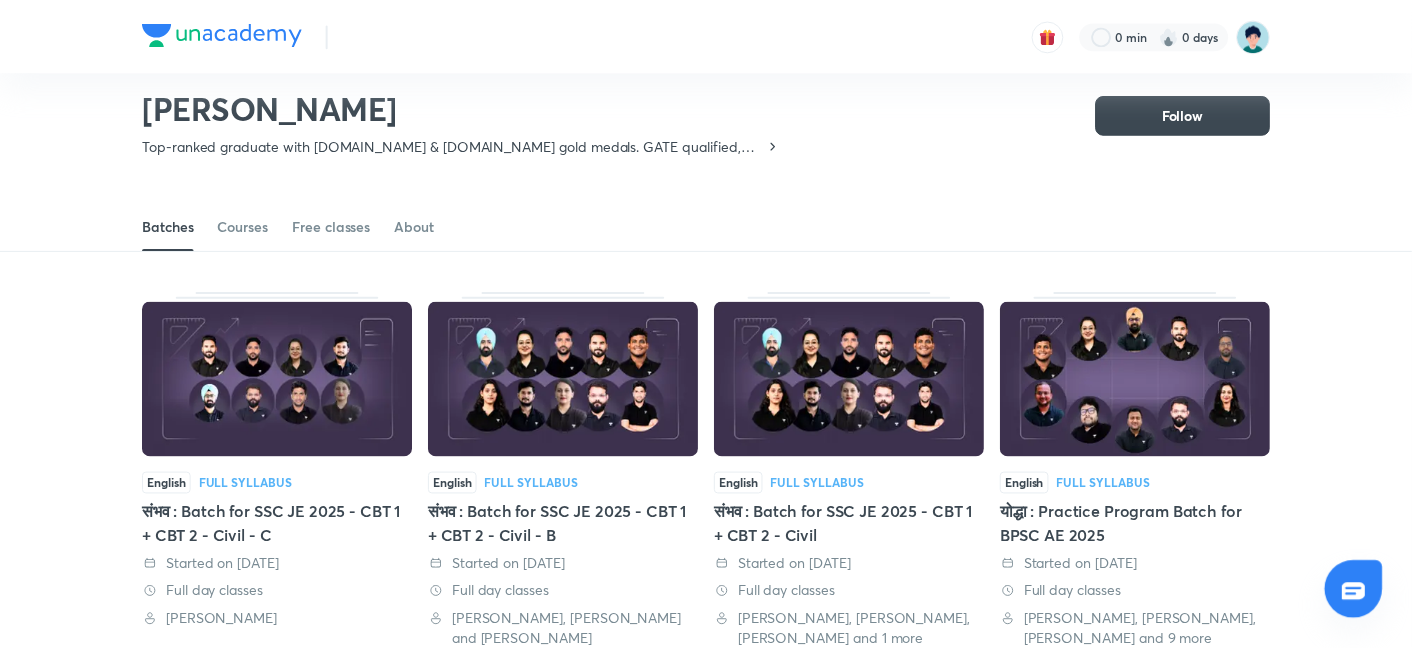 scroll, scrollTop: 87, scrollLeft: 0, axis: vertical 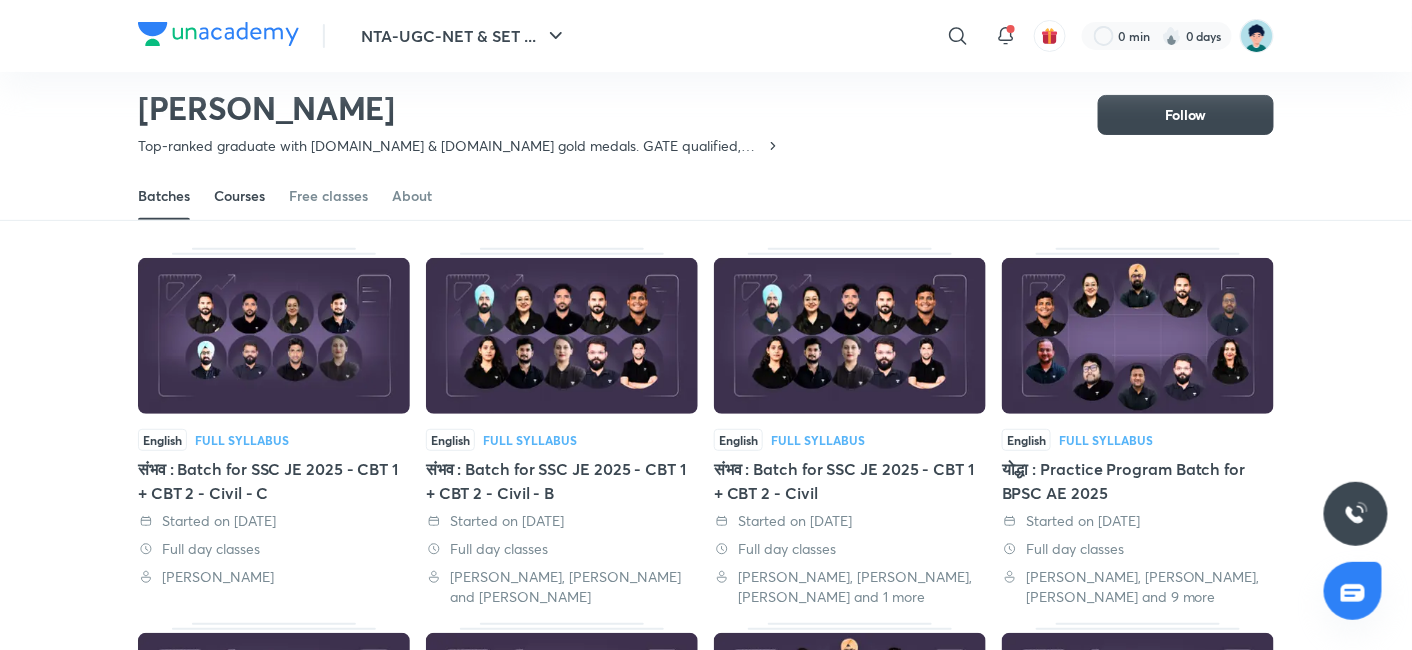 click on "Courses" at bounding box center [239, 196] 